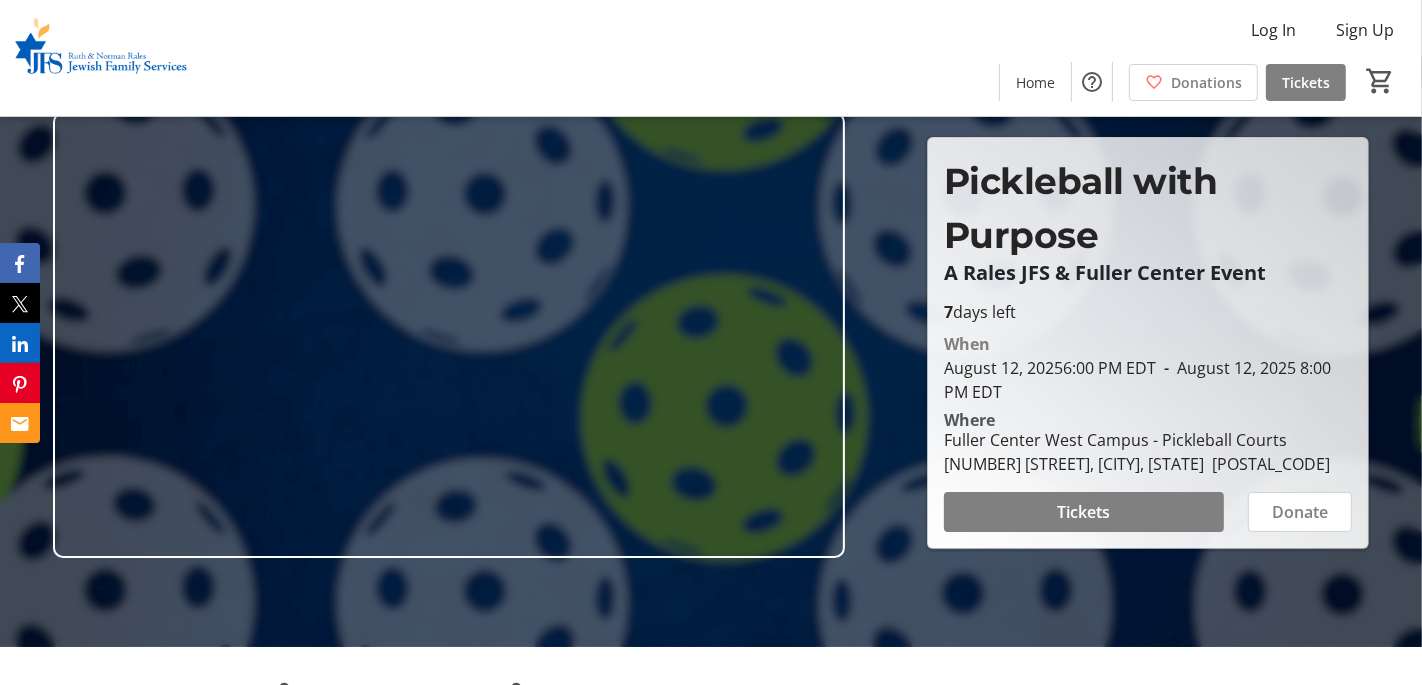 scroll, scrollTop: 41, scrollLeft: 0, axis: vertical 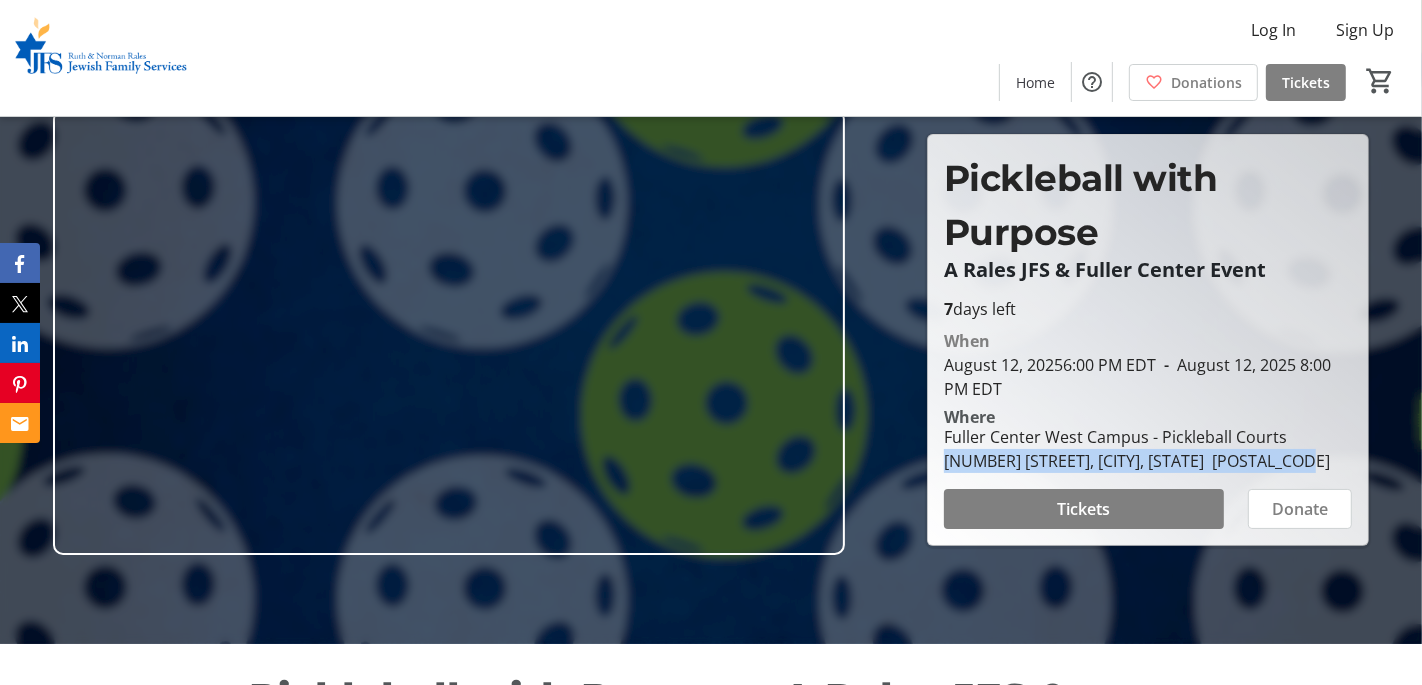 drag, startPoint x: 946, startPoint y: 465, endPoint x: 1313, endPoint y: 457, distance: 367.0872 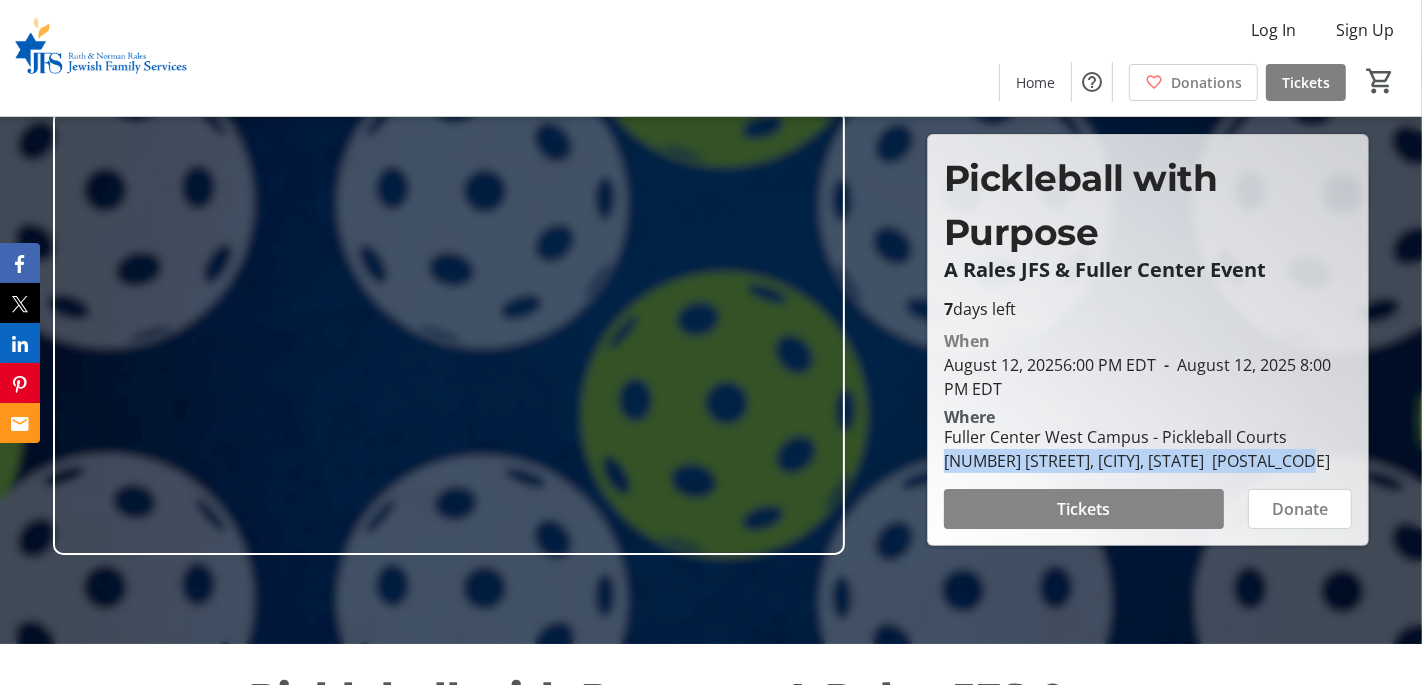 click at bounding box center [1084, 509] 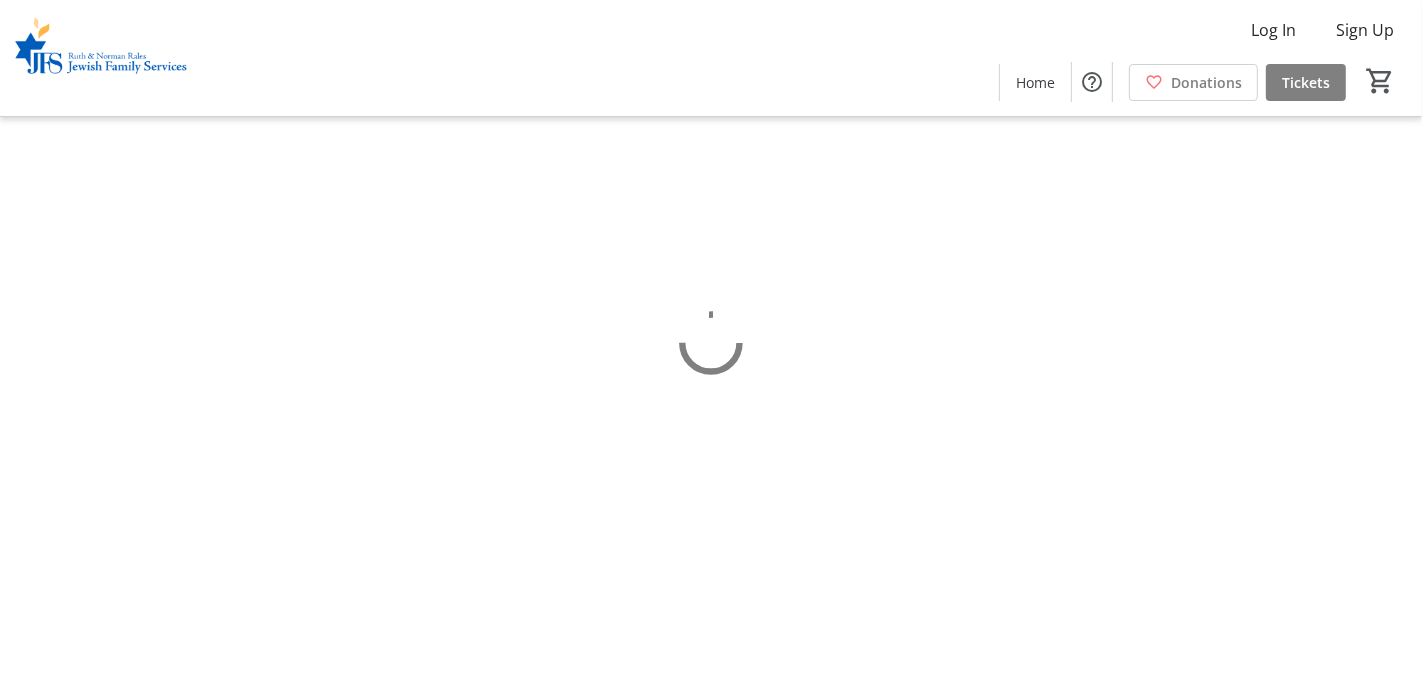 scroll, scrollTop: 0, scrollLeft: 0, axis: both 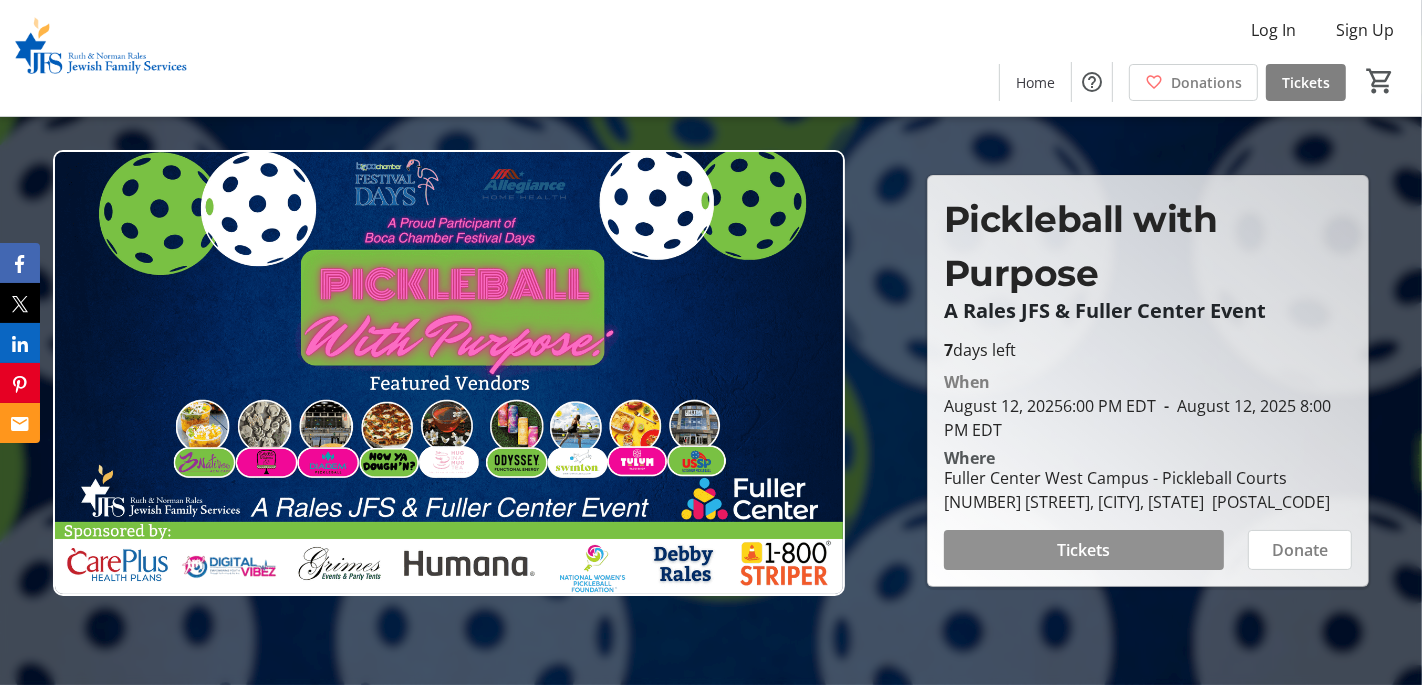 click at bounding box center [1084, 550] 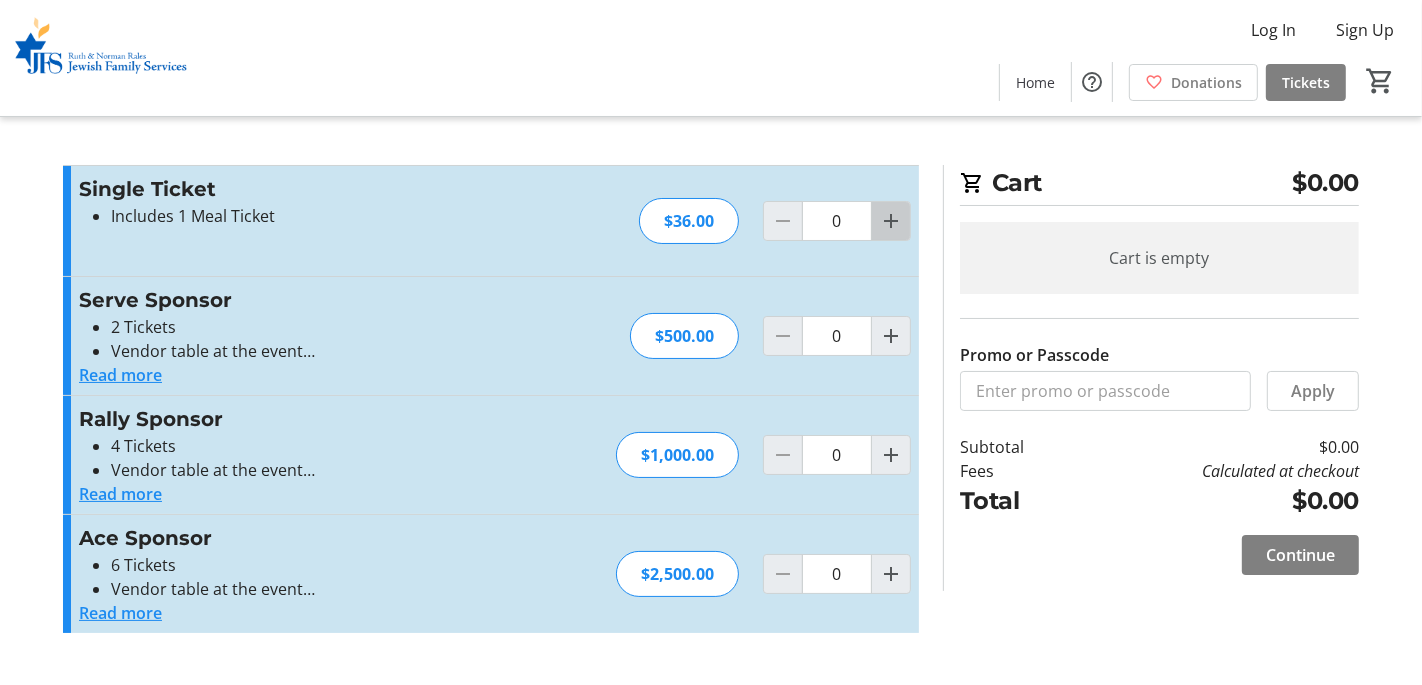 click 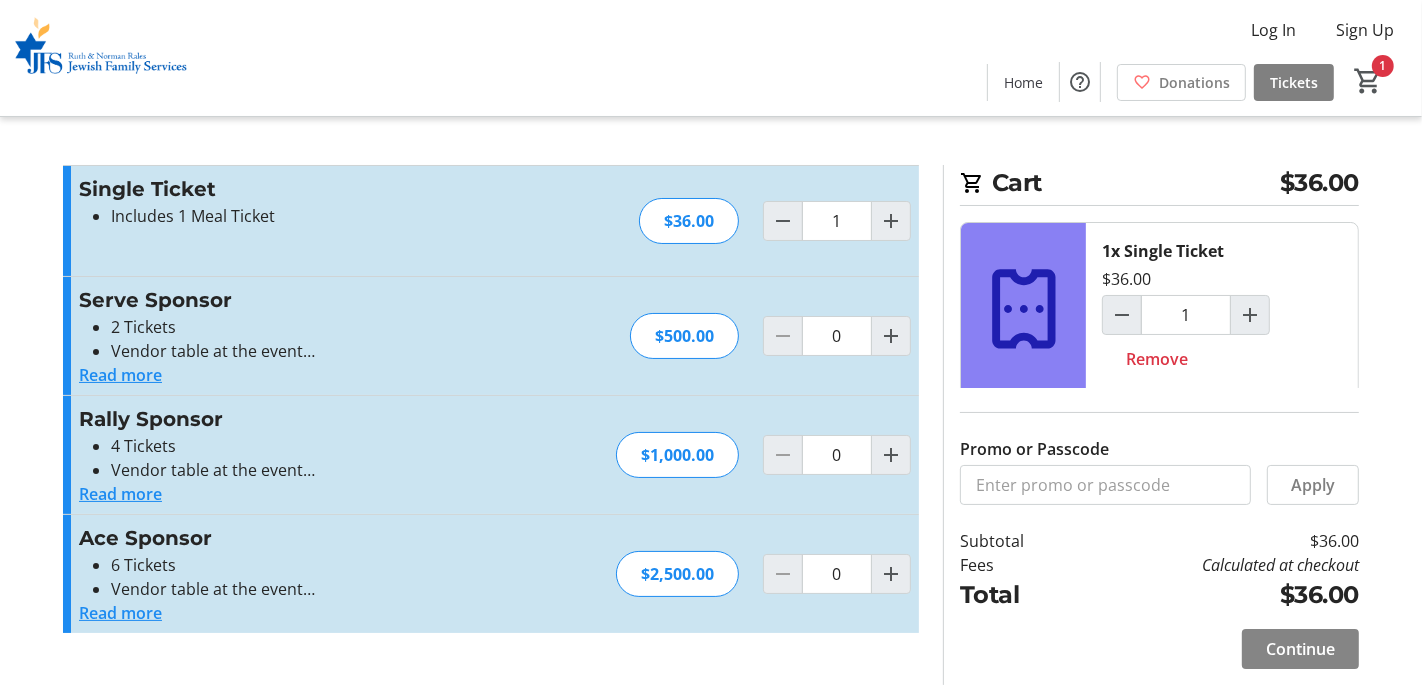 click on "Continue" 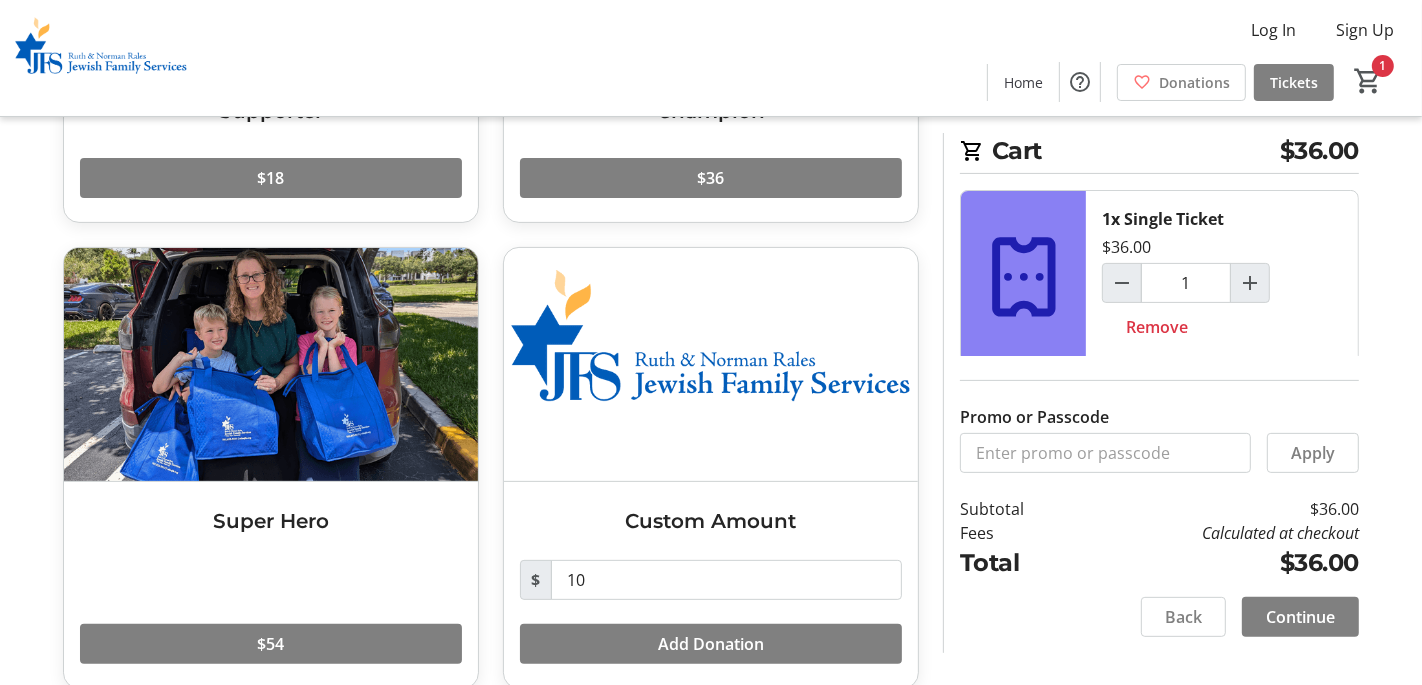 scroll, scrollTop: 412, scrollLeft: 0, axis: vertical 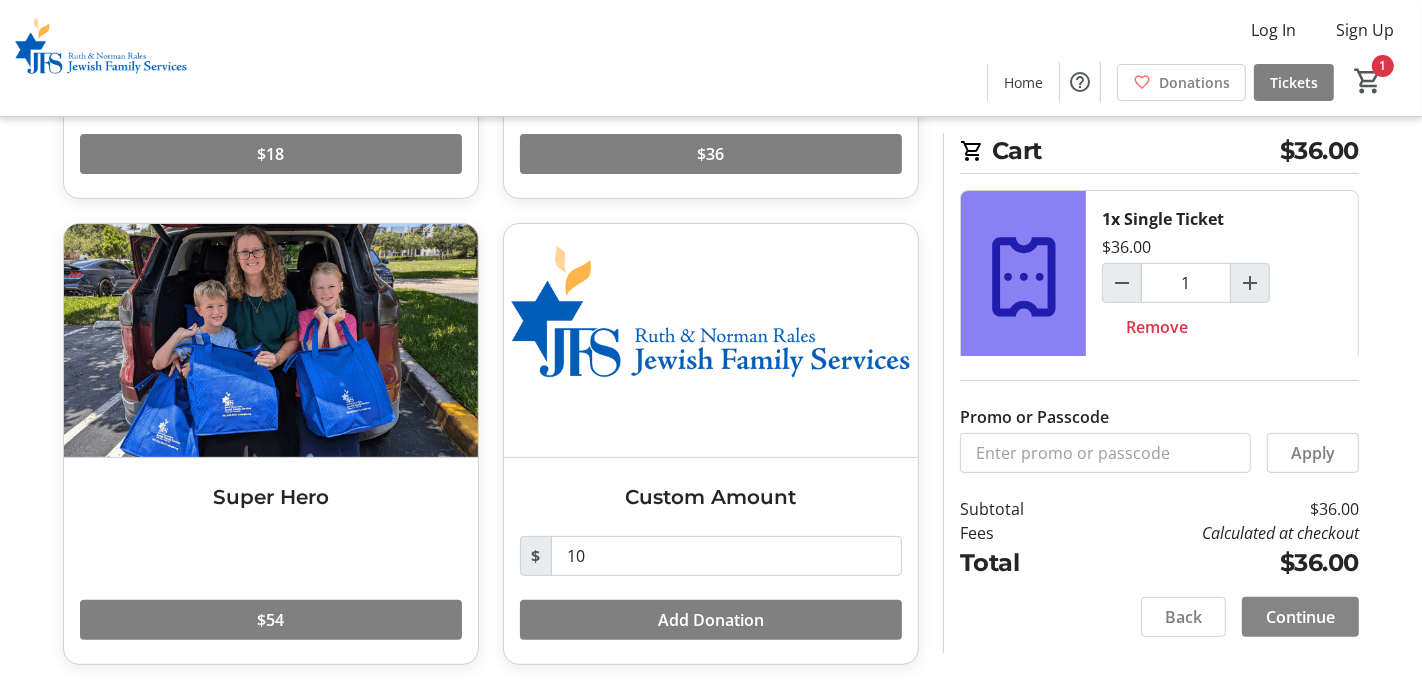 click on "Continue" 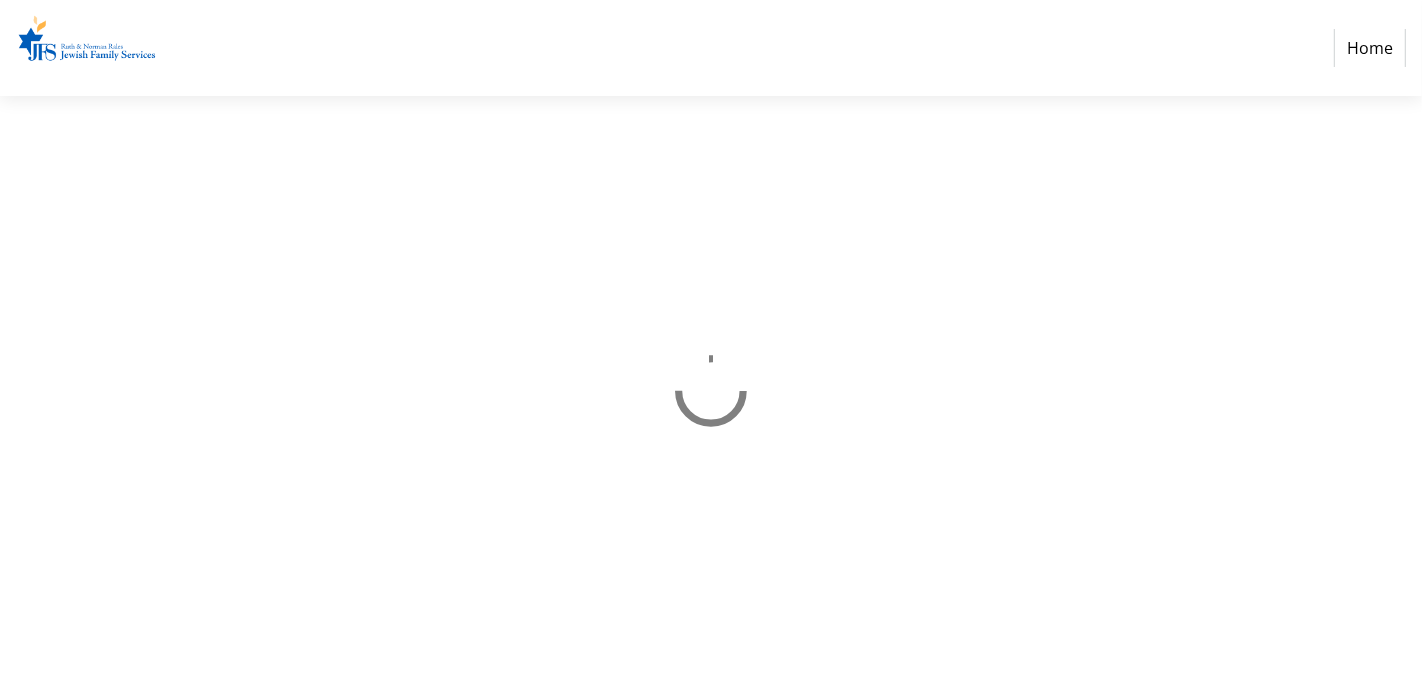 scroll, scrollTop: 0, scrollLeft: 0, axis: both 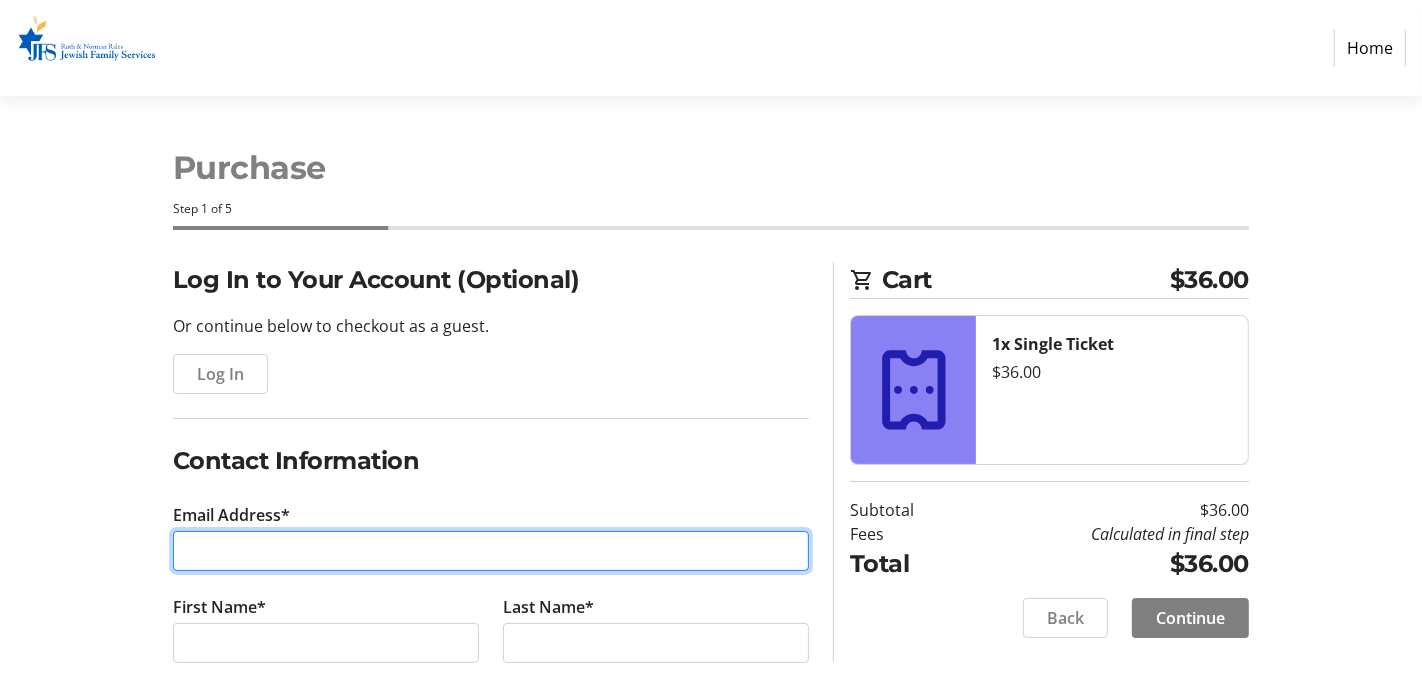 click on "Email Address*" at bounding box center [491, 551] 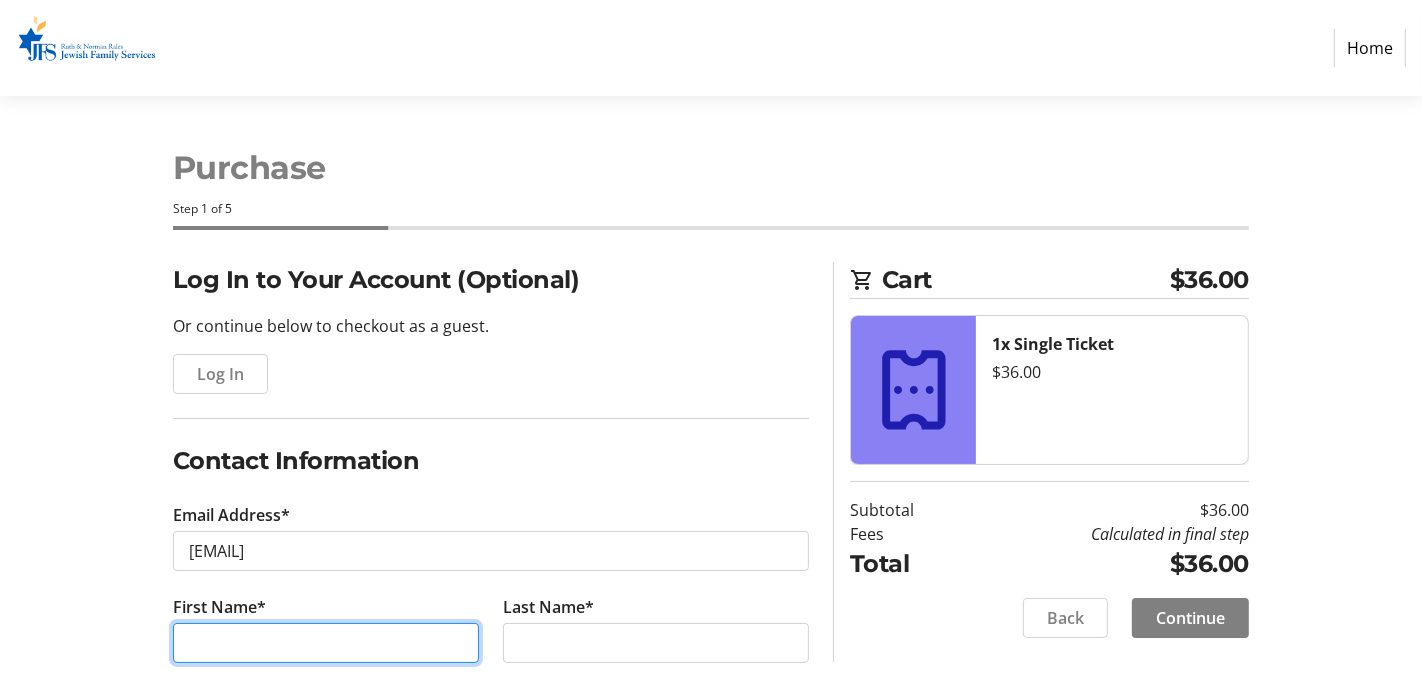 type on "[FIRST] [LAST]" 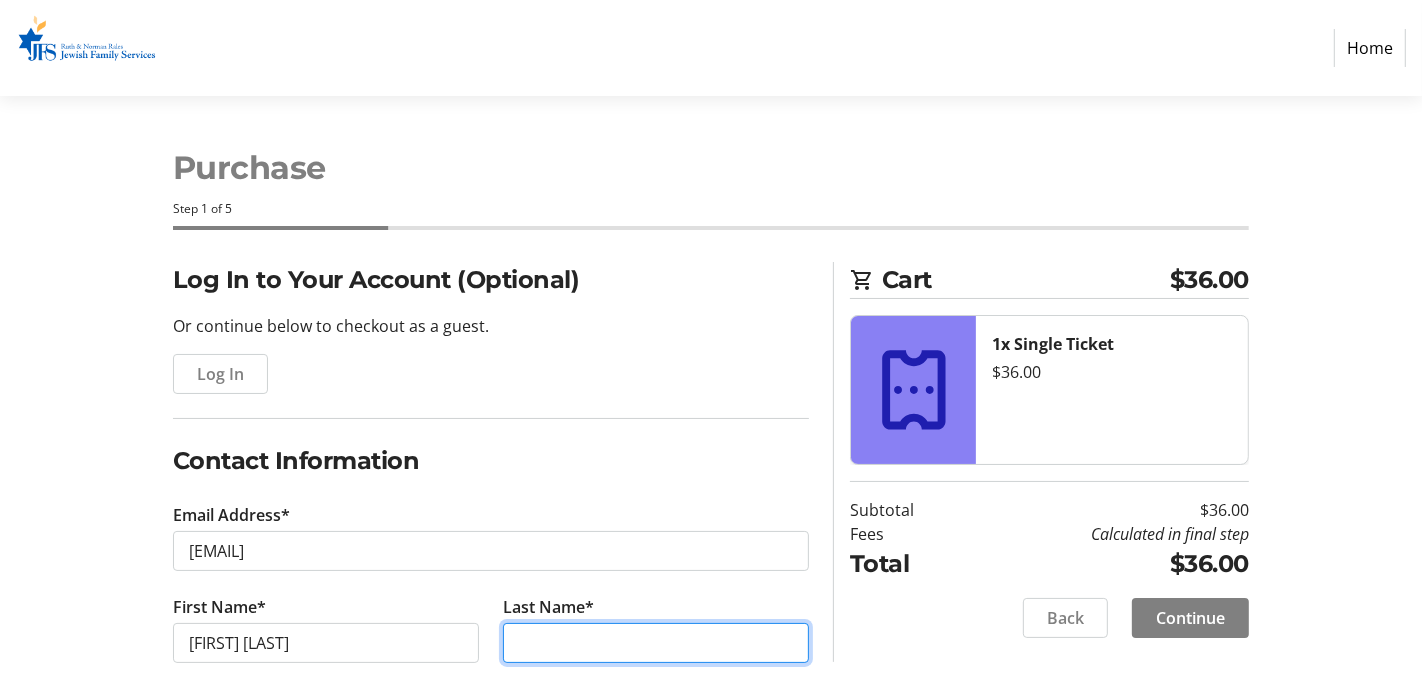 type on "[LAST]" 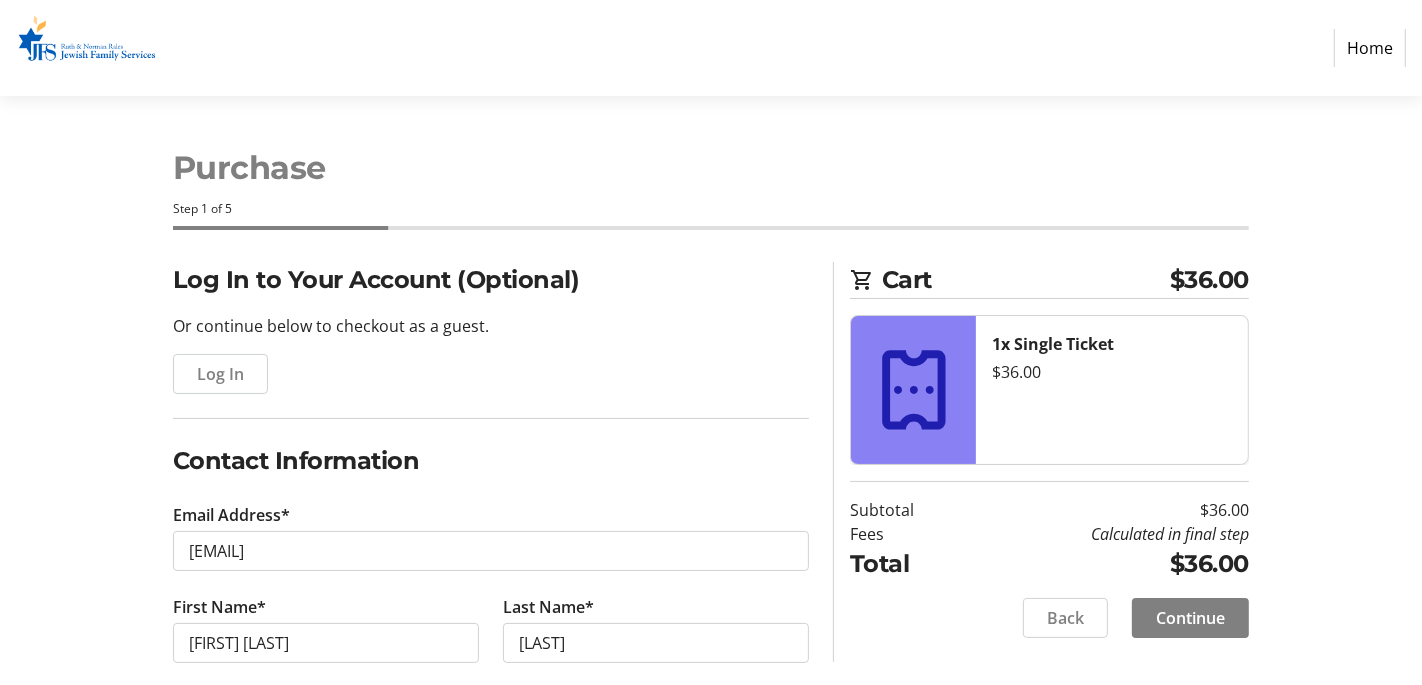 type on "([PHONE])" 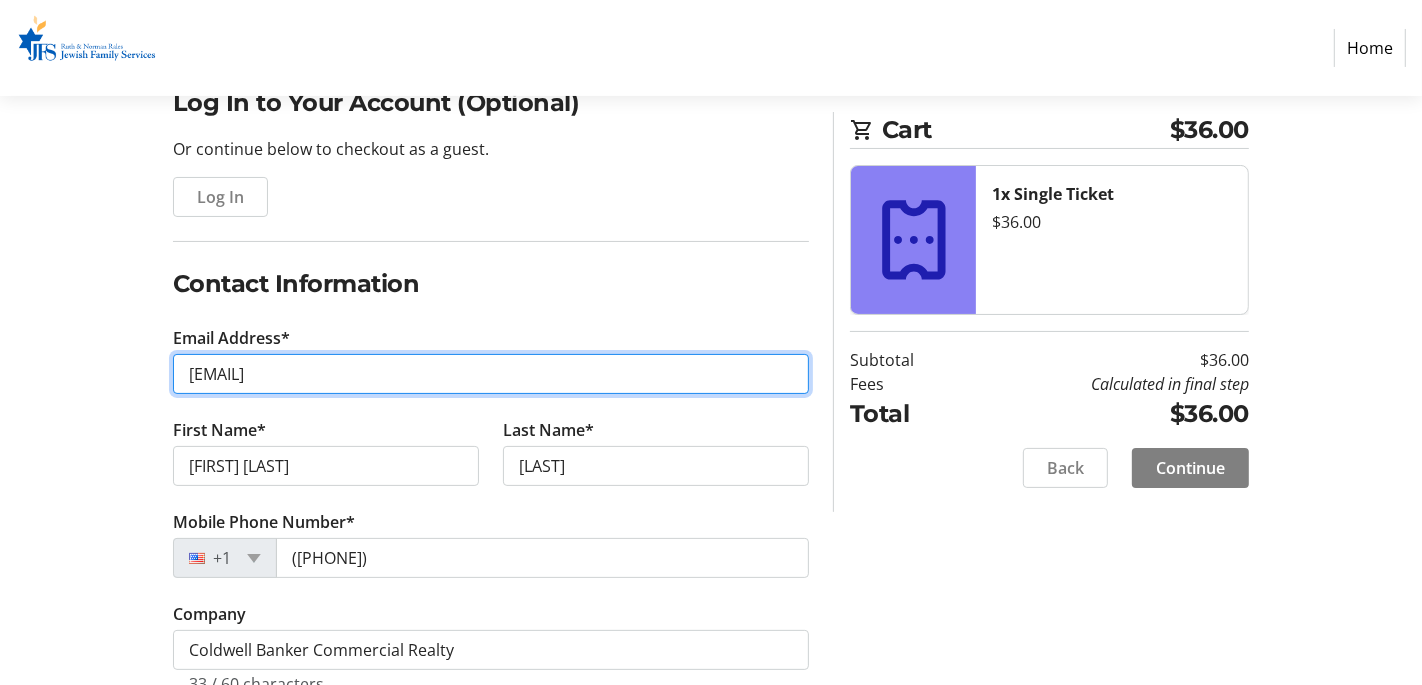 scroll, scrollTop: 615, scrollLeft: 0, axis: vertical 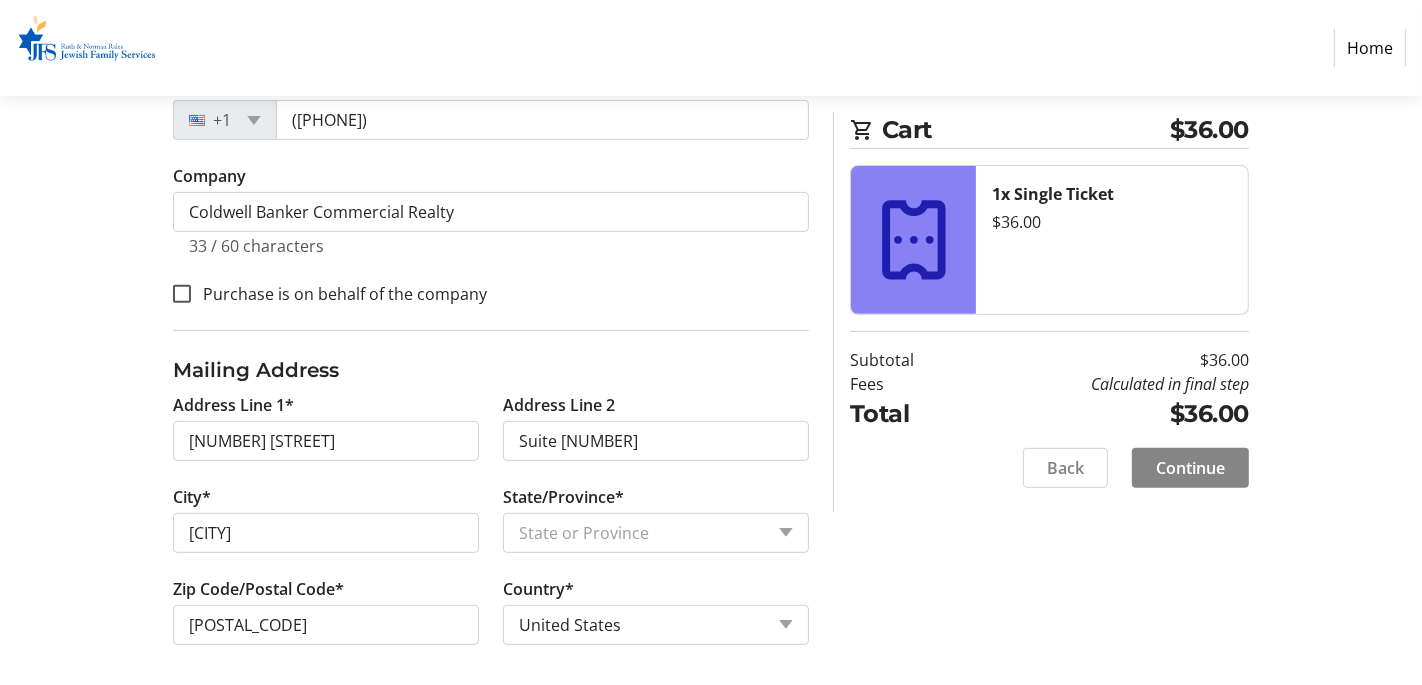 click on "Continue" 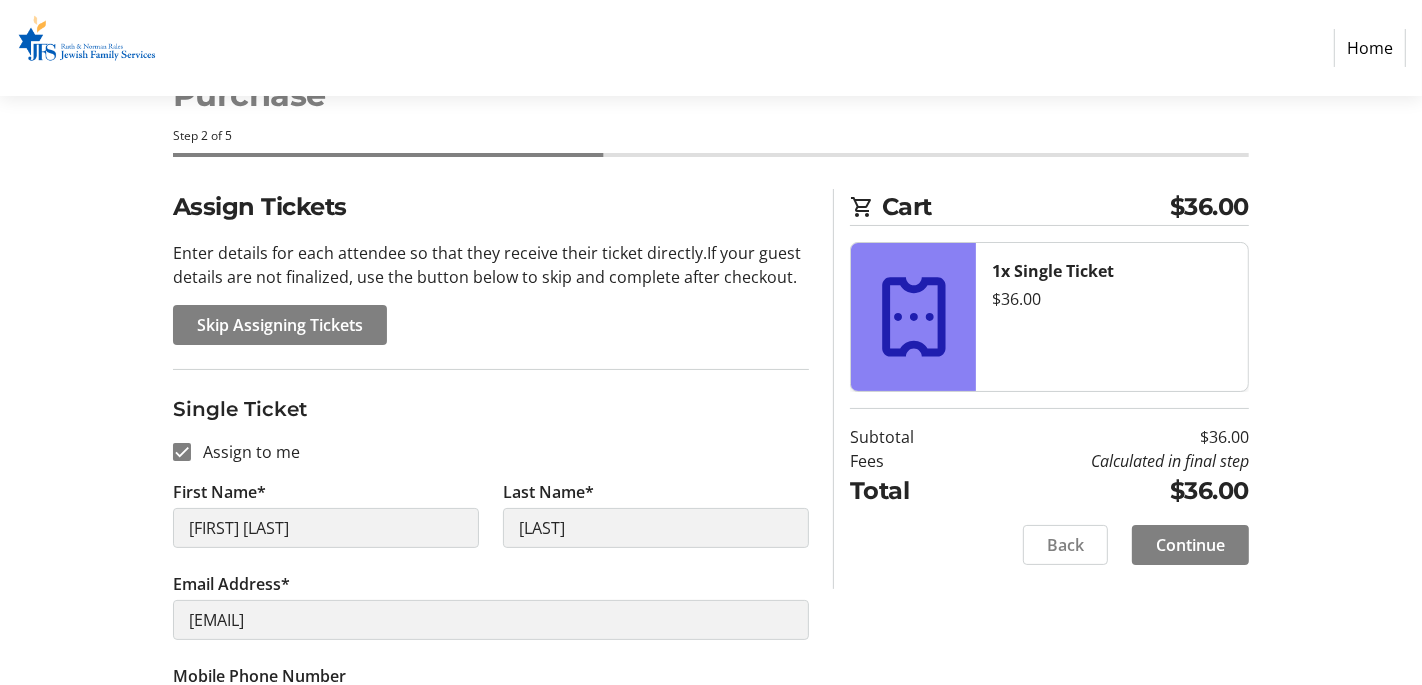 scroll, scrollTop: 0, scrollLeft: 0, axis: both 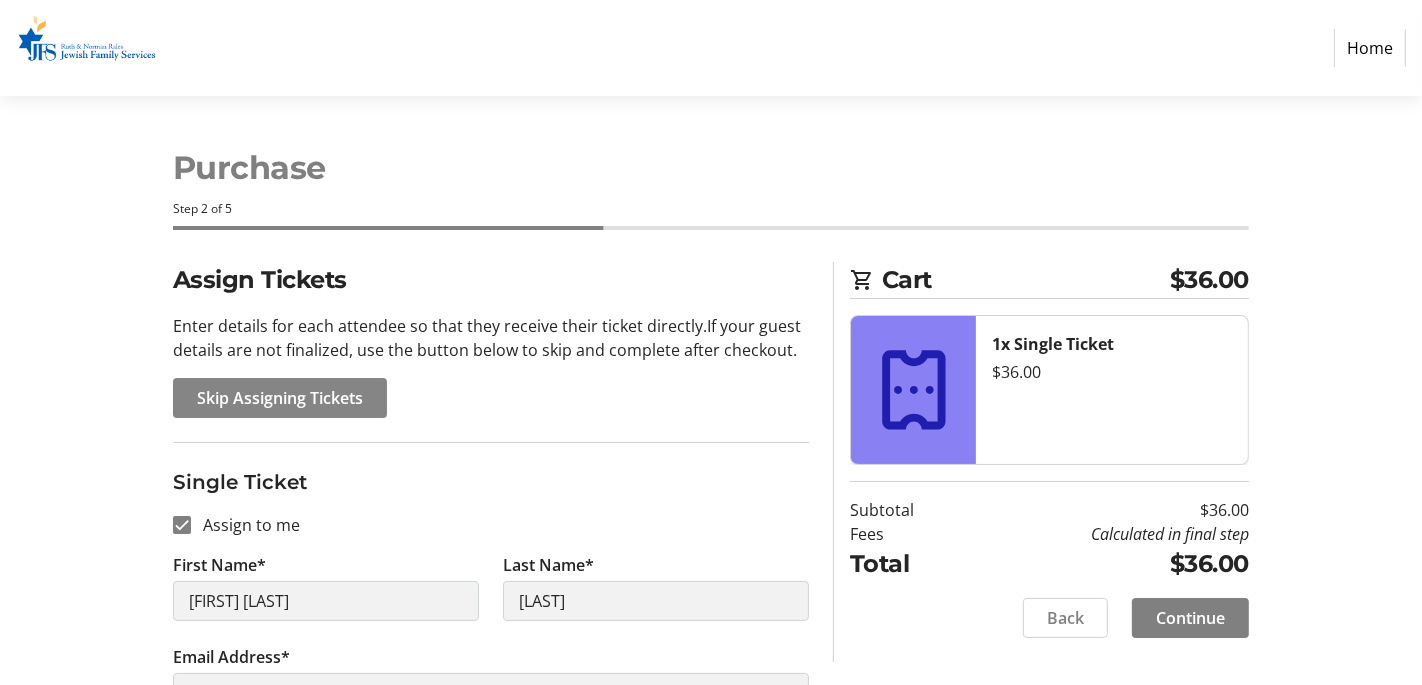 click on "Skip Assigning Tickets" 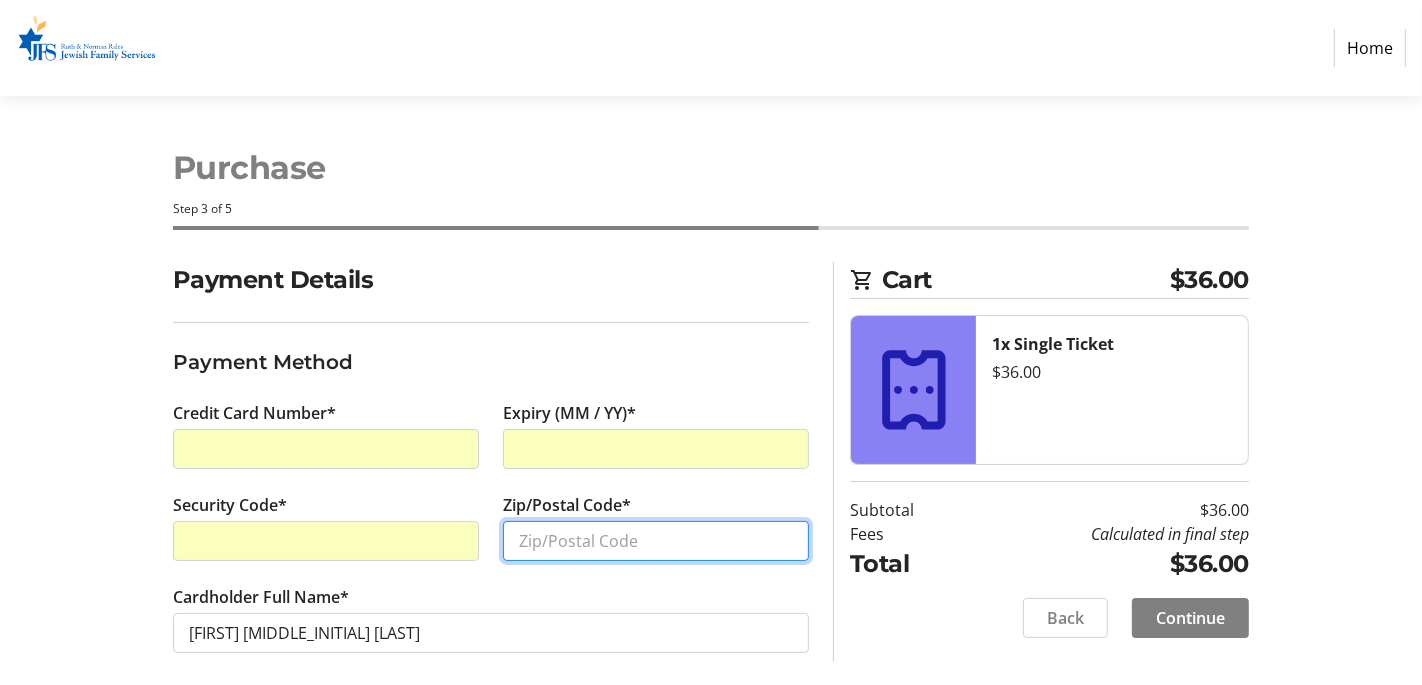 click on "Zip/Postal Code*" at bounding box center [656, 541] 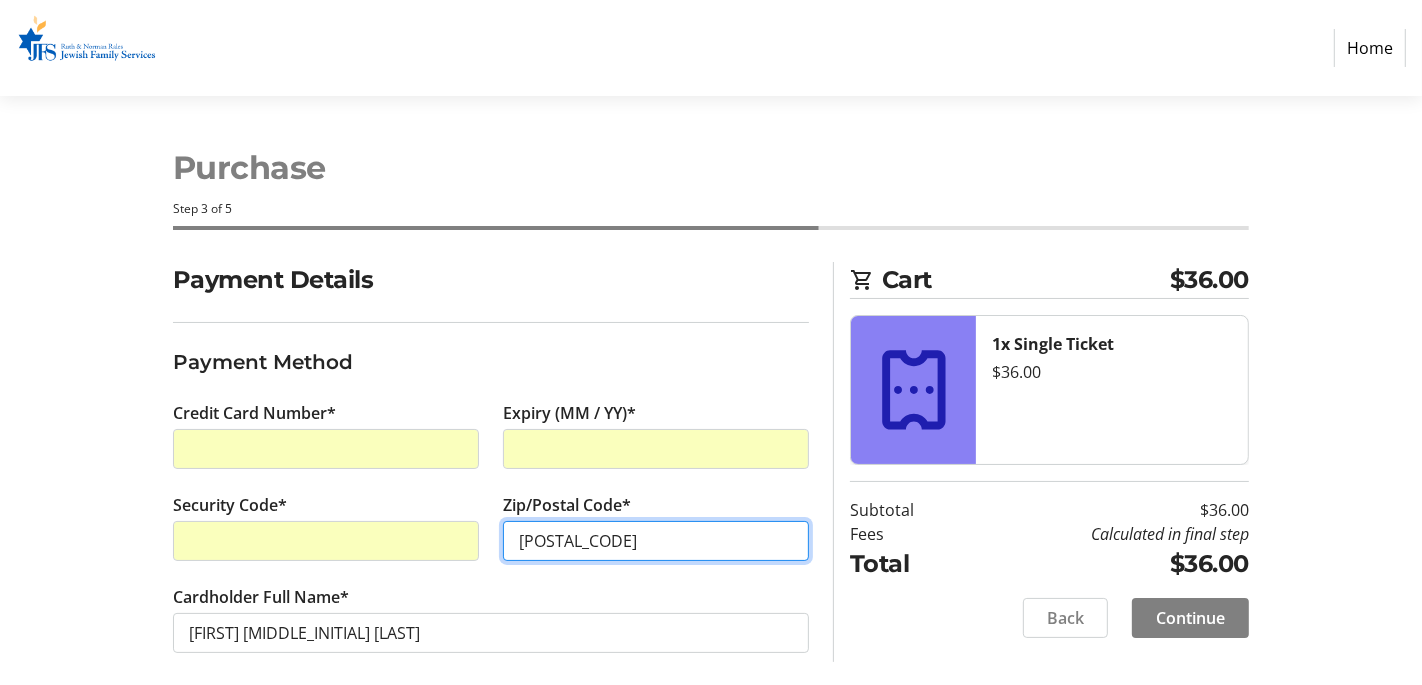 type on "[POSTAL_CODE]" 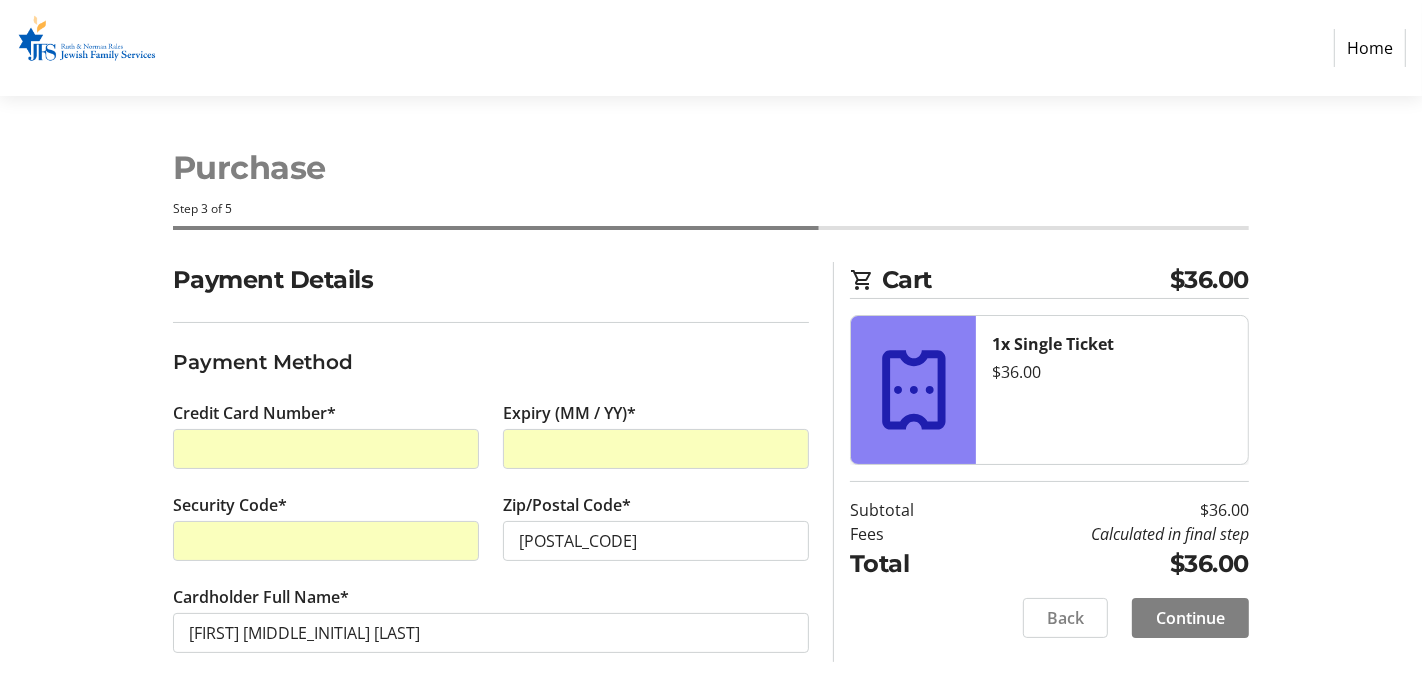 click on "Cardholder Full Name* [FIRST] [MIDDLE_INITIAL] [LAST]" 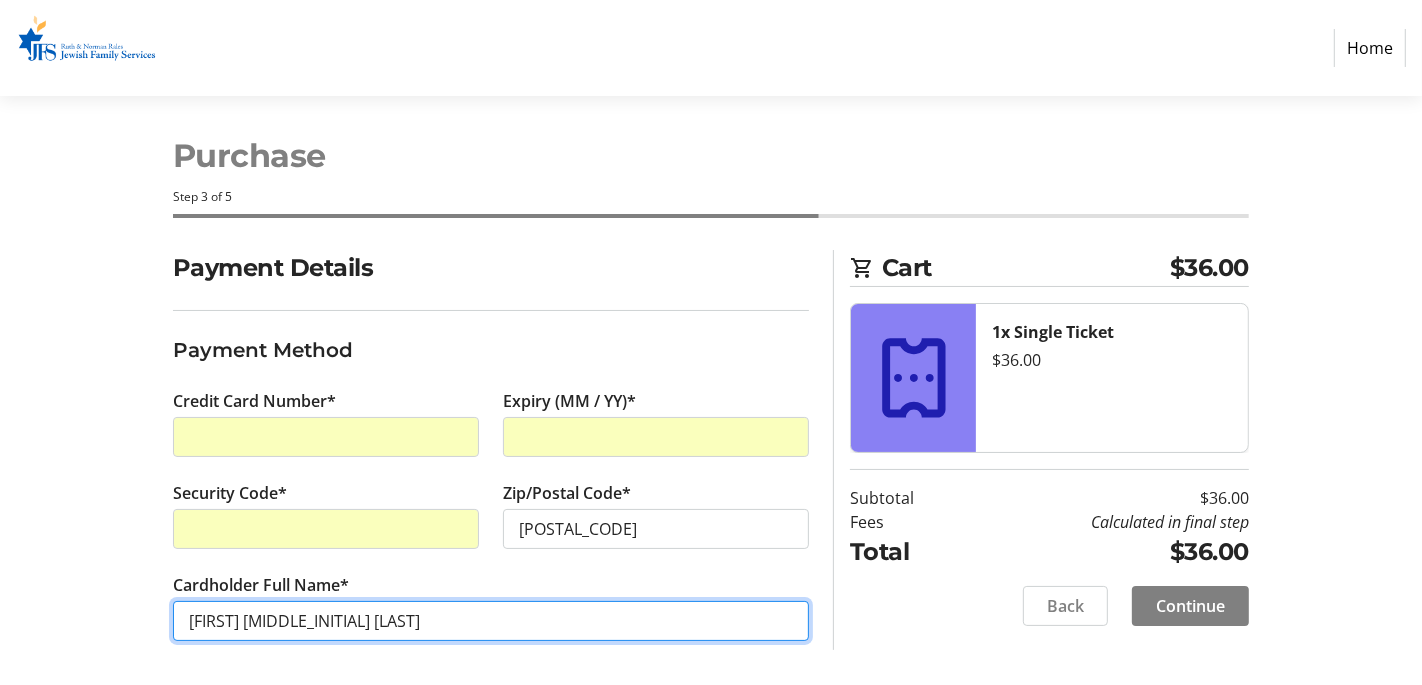 click on "[FIRST] [MIDDLE_INITIAL] [LAST]" at bounding box center [491, 621] 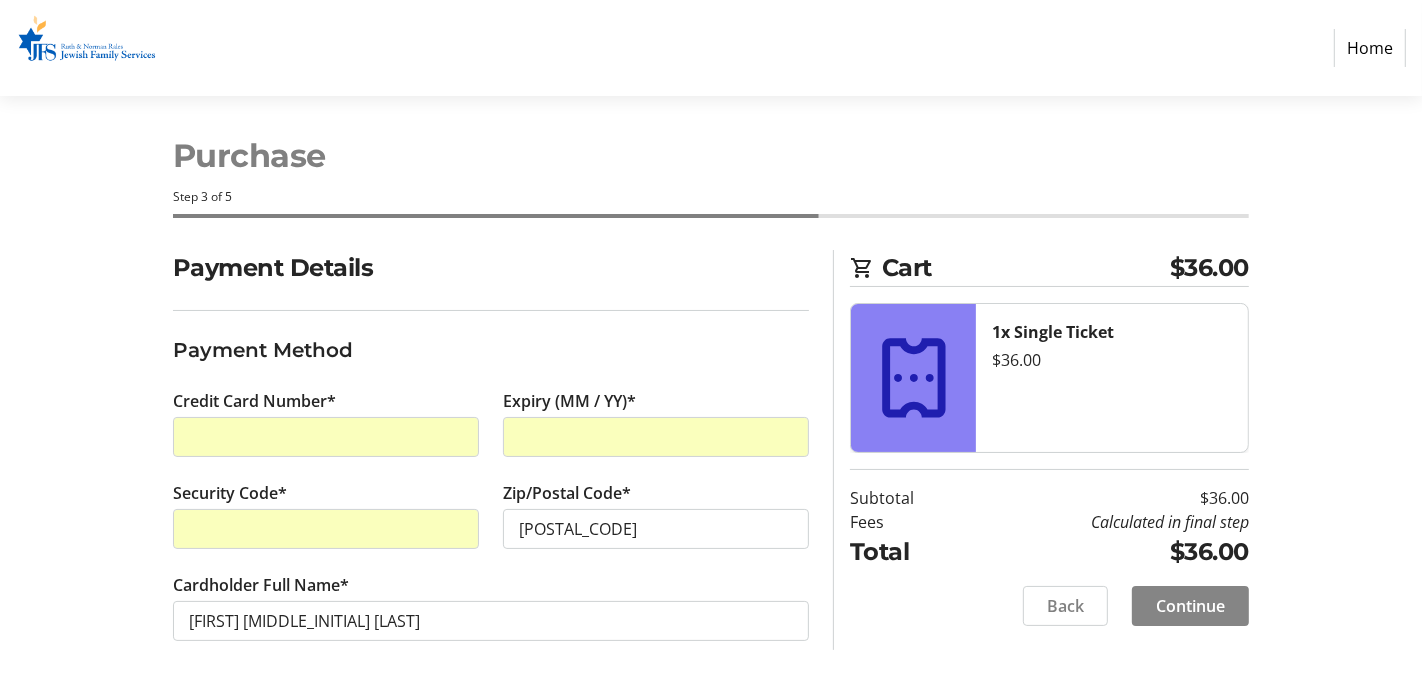 click on "Continue" 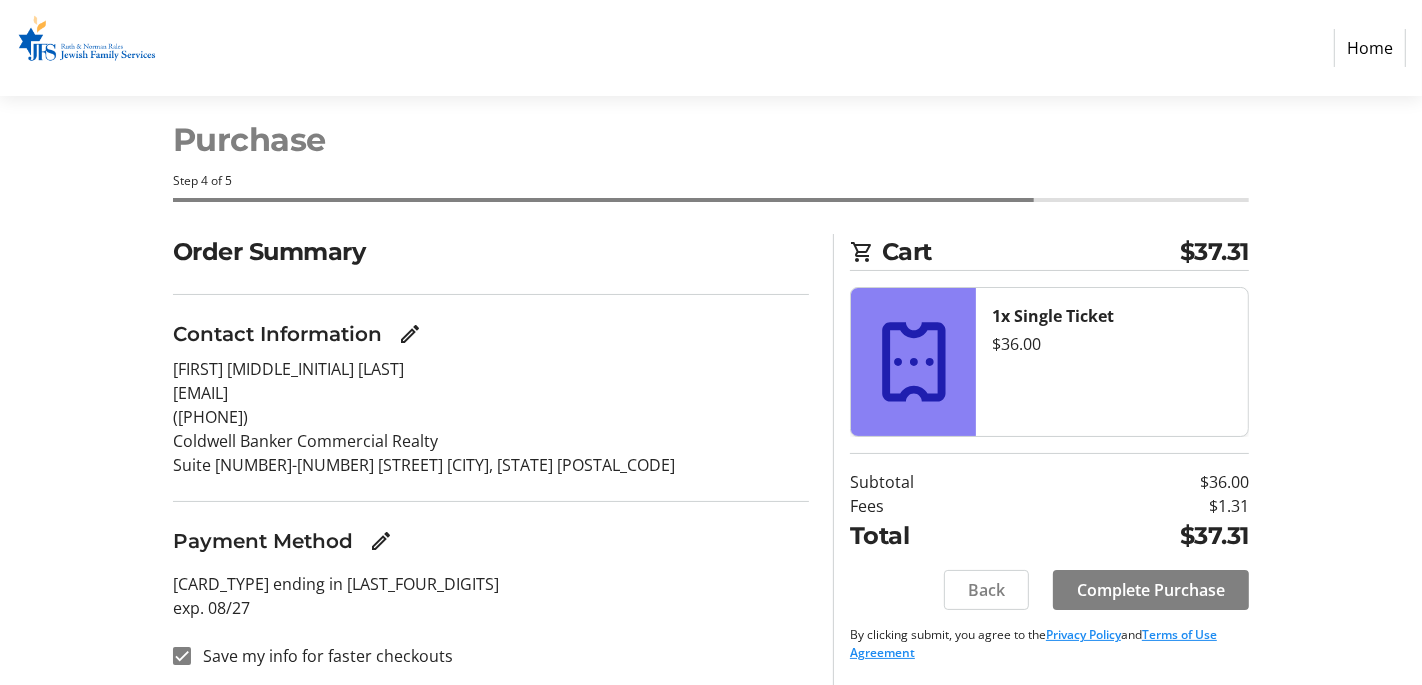 scroll, scrollTop: 33, scrollLeft: 0, axis: vertical 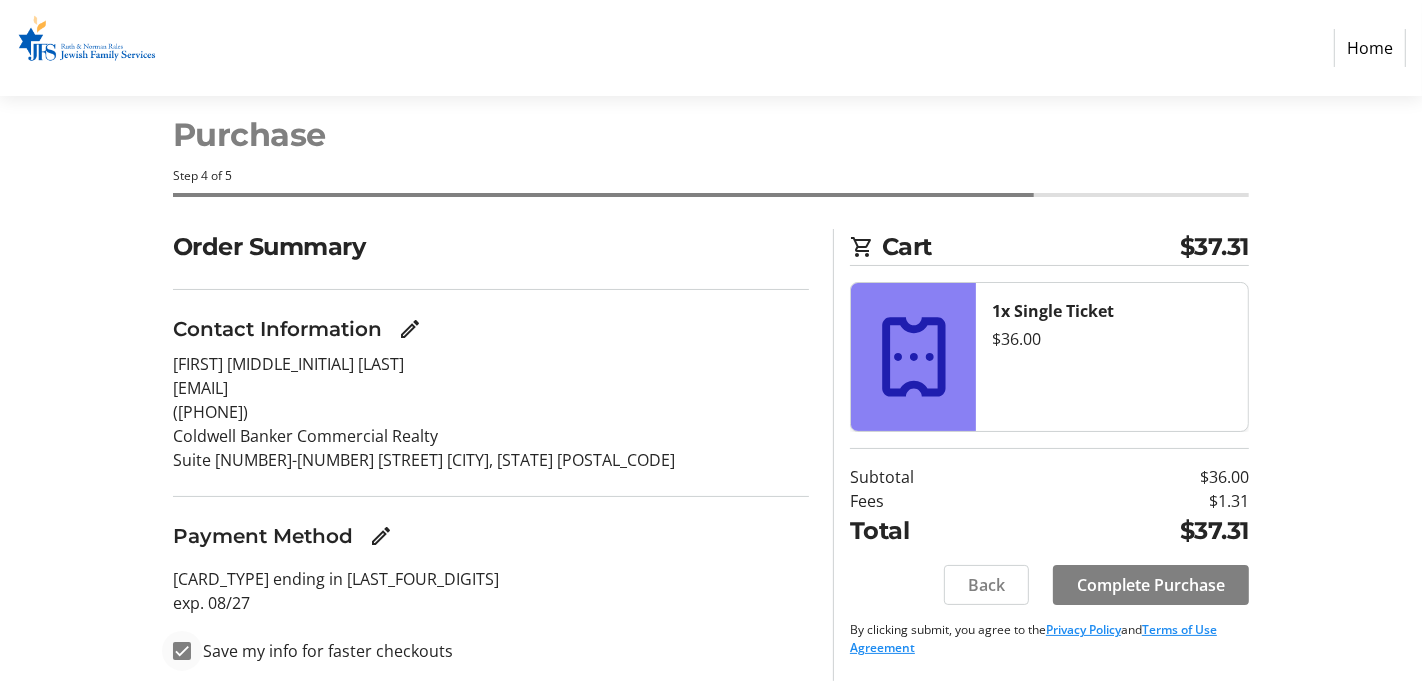 click at bounding box center (182, 651) 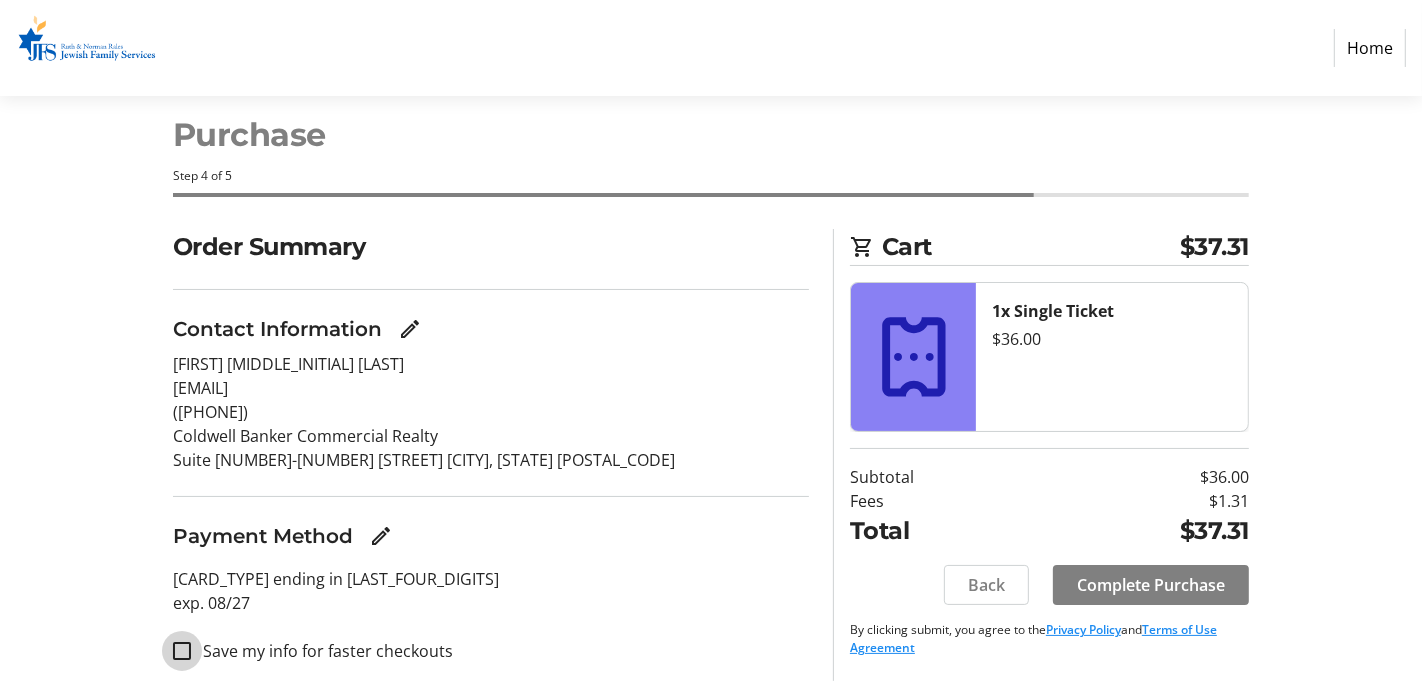 checkbox on "false" 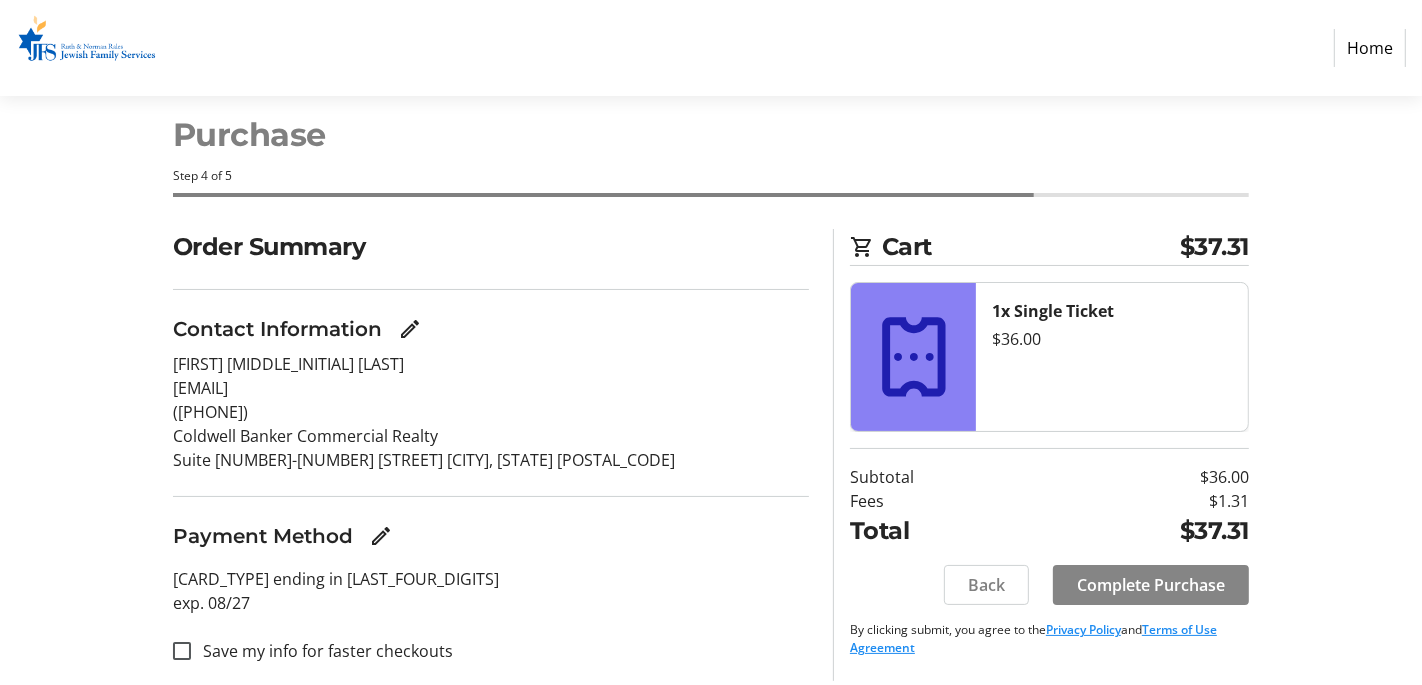 click on "Complete Purchase" 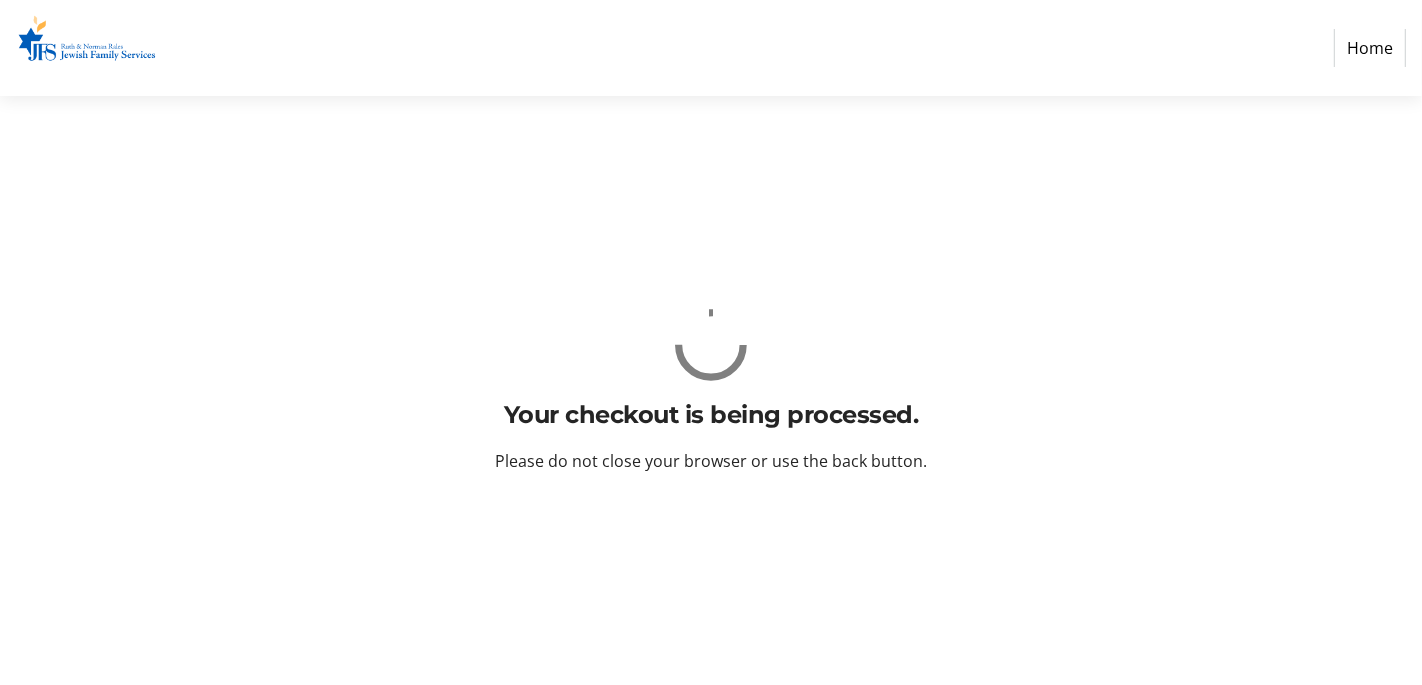 scroll, scrollTop: 0, scrollLeft: 0, axis: both 